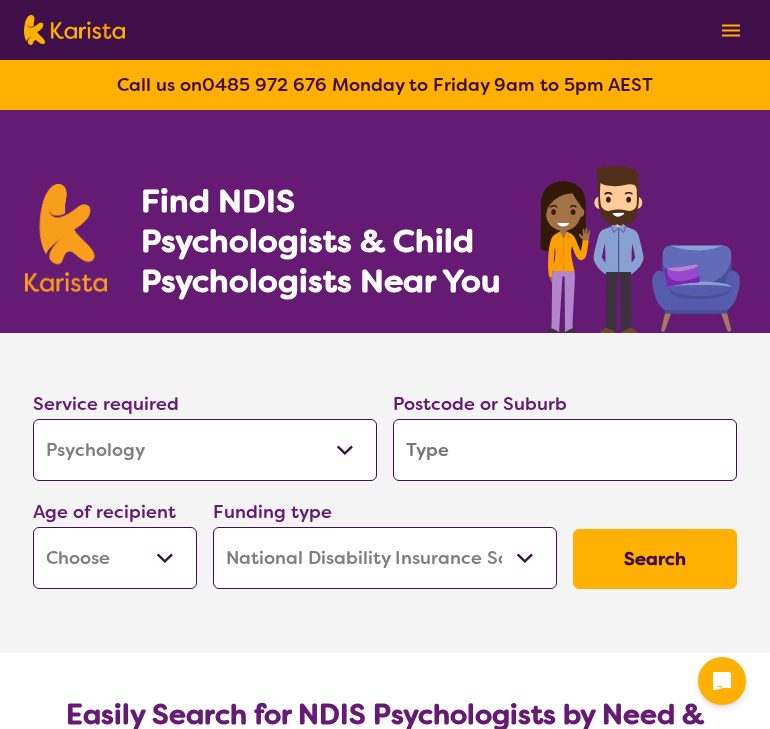 select on "Psychology" 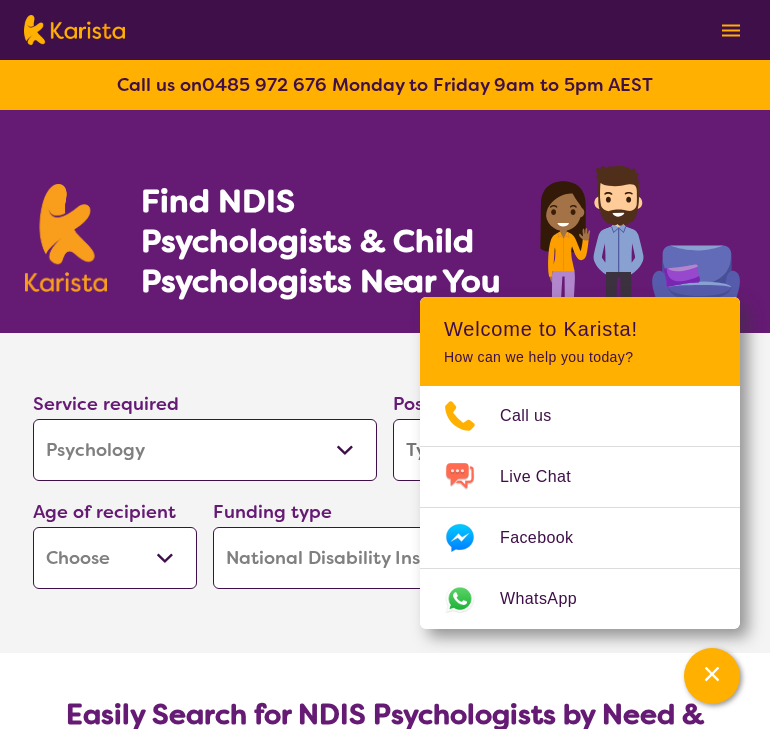 click on "Service required [SERVICE], [SERVICE] ([CONDITION] or [CONDITION]) [SERVICE] [SERVICE] [SERVICE] [SERVICE] [SERVICE] [SERVICE] [SERVICE] [SERVICE] [SERVICE] [SERVICE] [SERVICE] [SERVICE] [SERVICE] [SERVICE] [SERVICE] [SERVICE] [SERVICE] [SERVICE] [SERVICE] [SERVICE] [SERVICE] [SERVICE] [SERVICE] [SERVICE]" at bounding box center (205, 435) 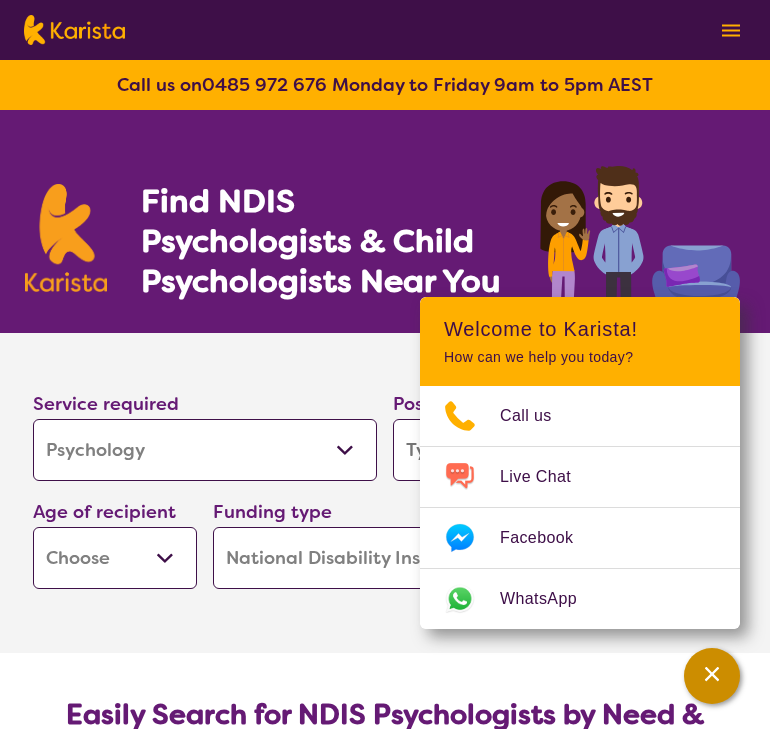 click 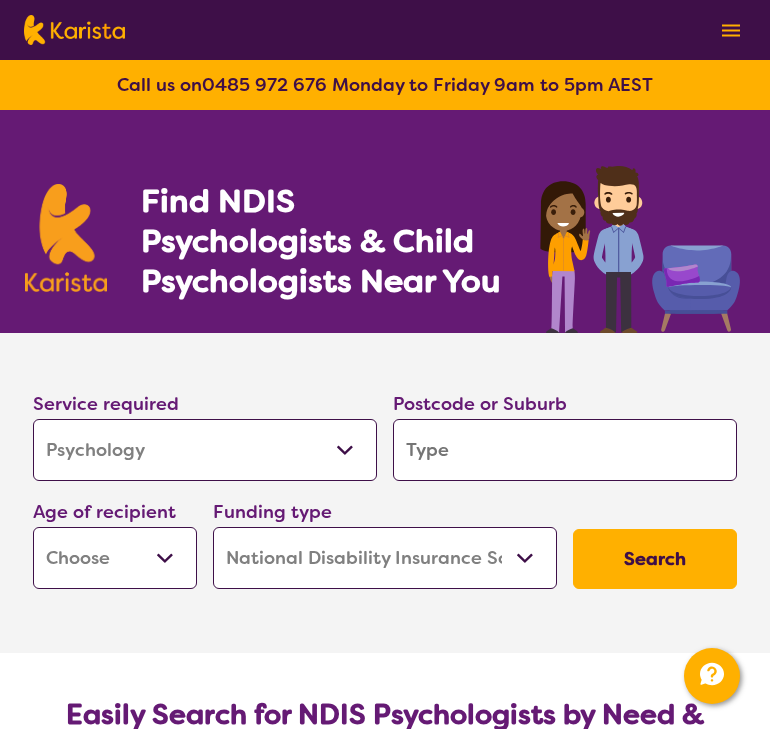 click at bounding box center (565, 450) 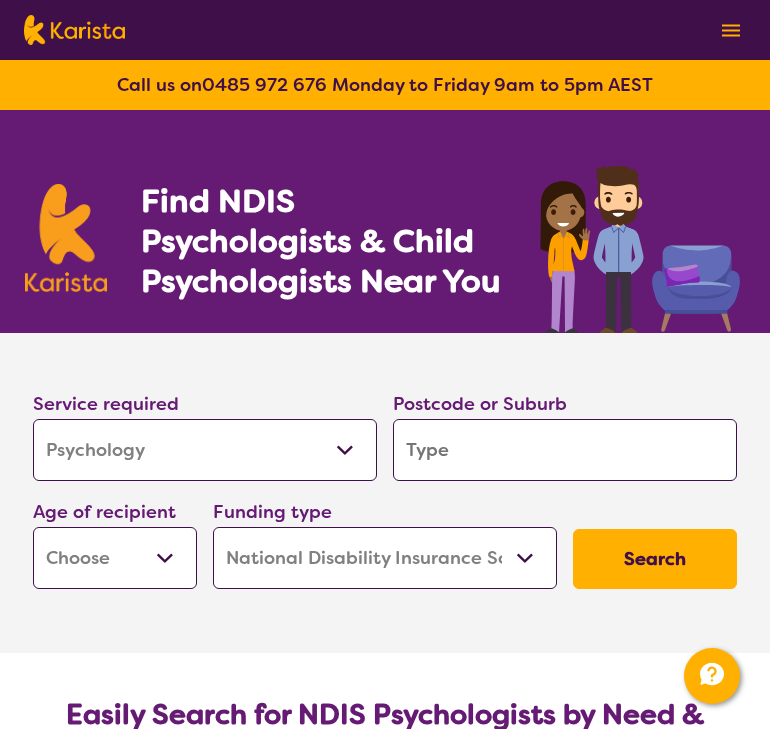 type on "3" 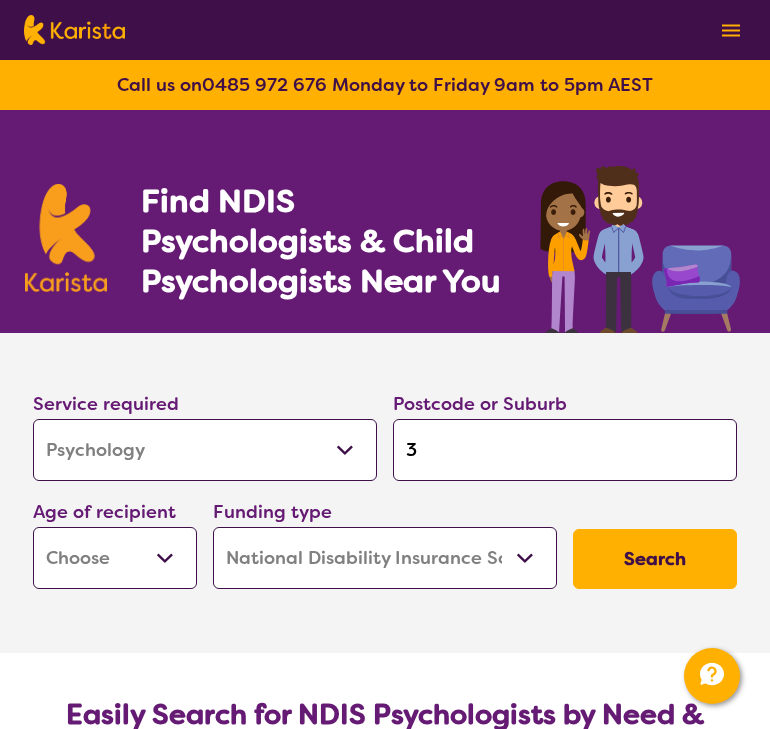 type on "30" 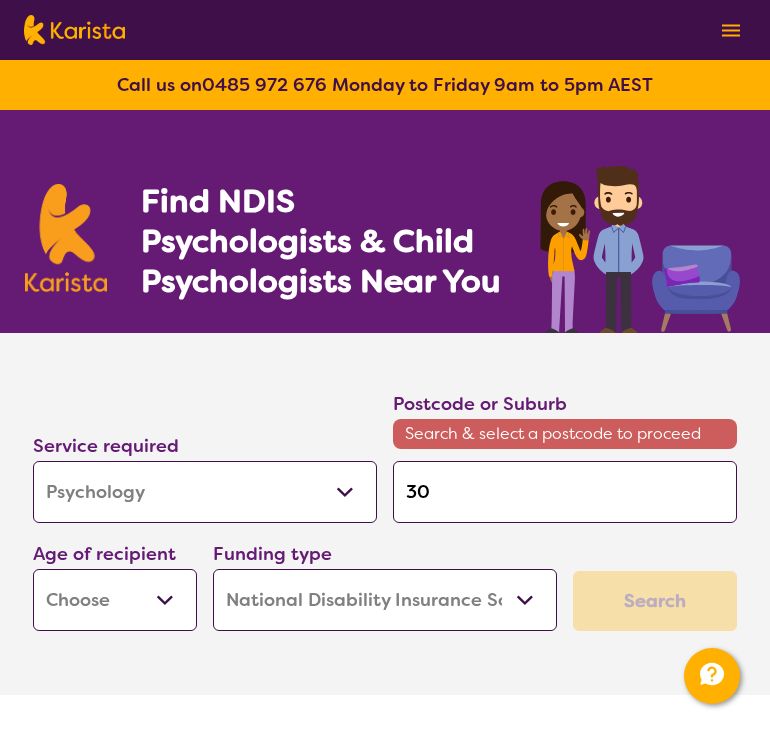 type on "[POSTCODE]" 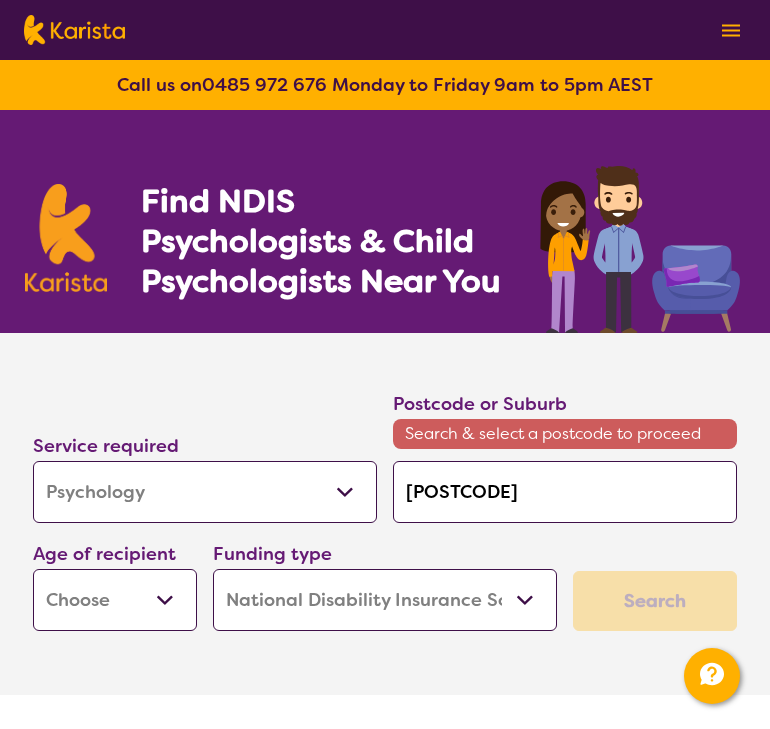 type on "3029" 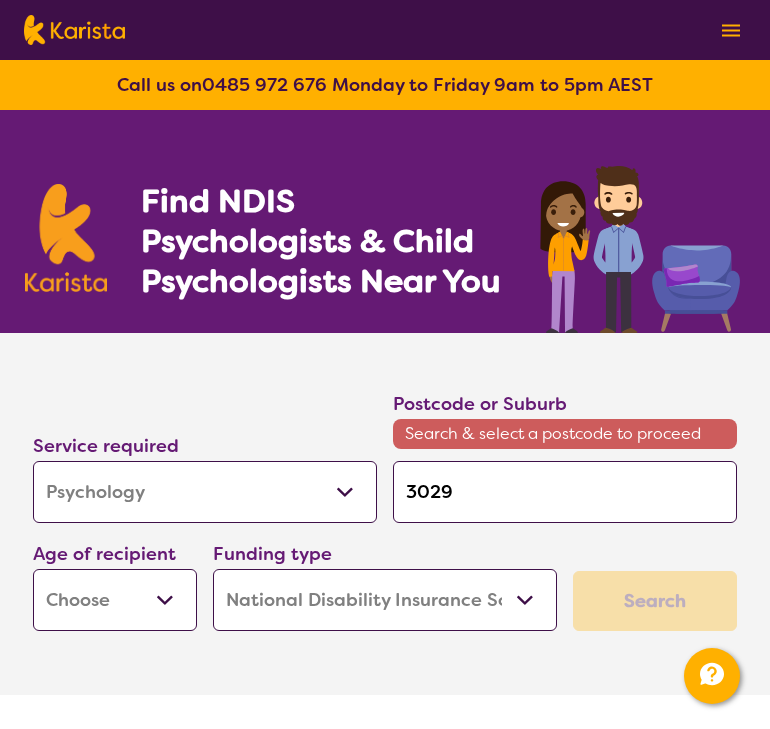 type on "3029" 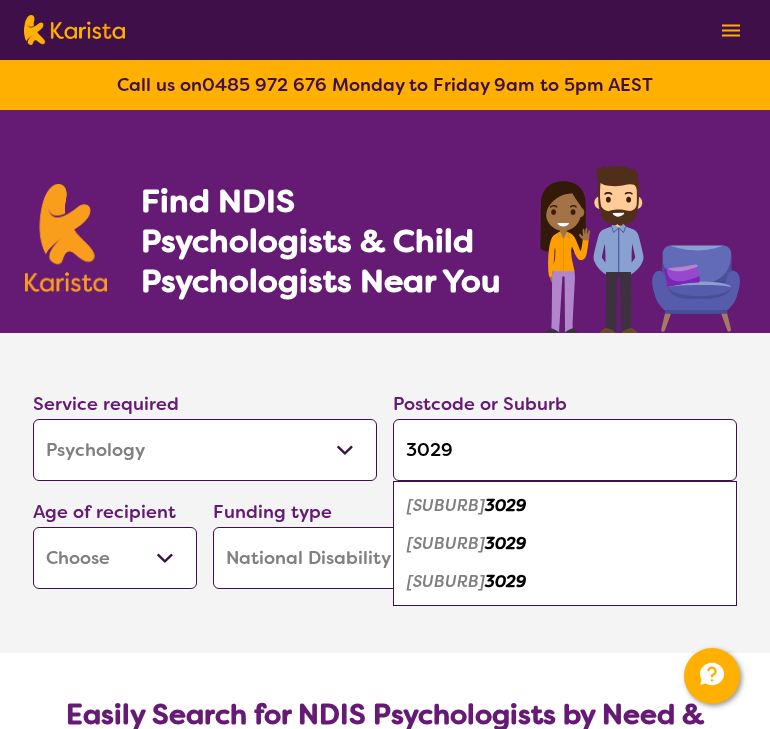 type on "3029" 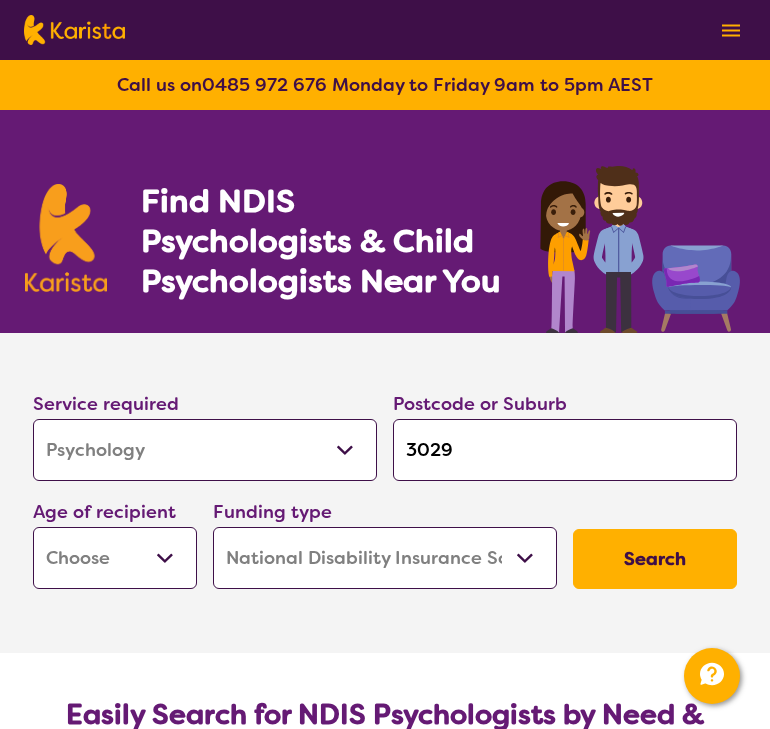 select on "EC" 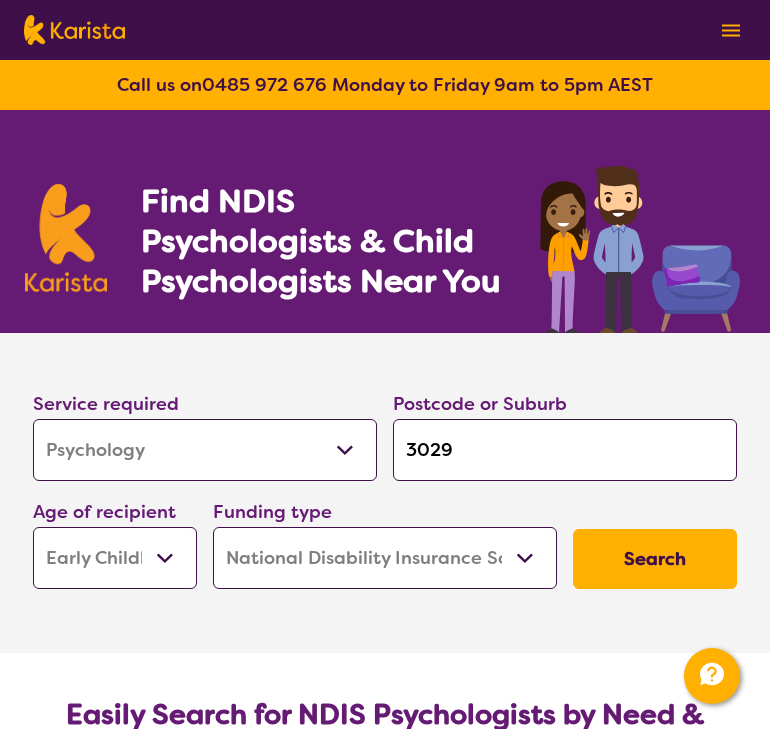 select on "EC" 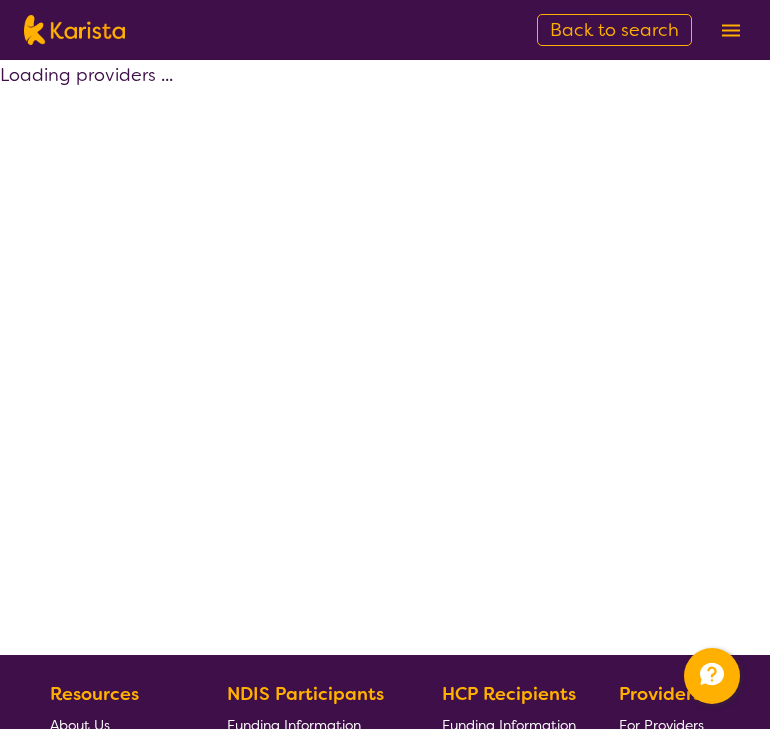 select on "by_score" 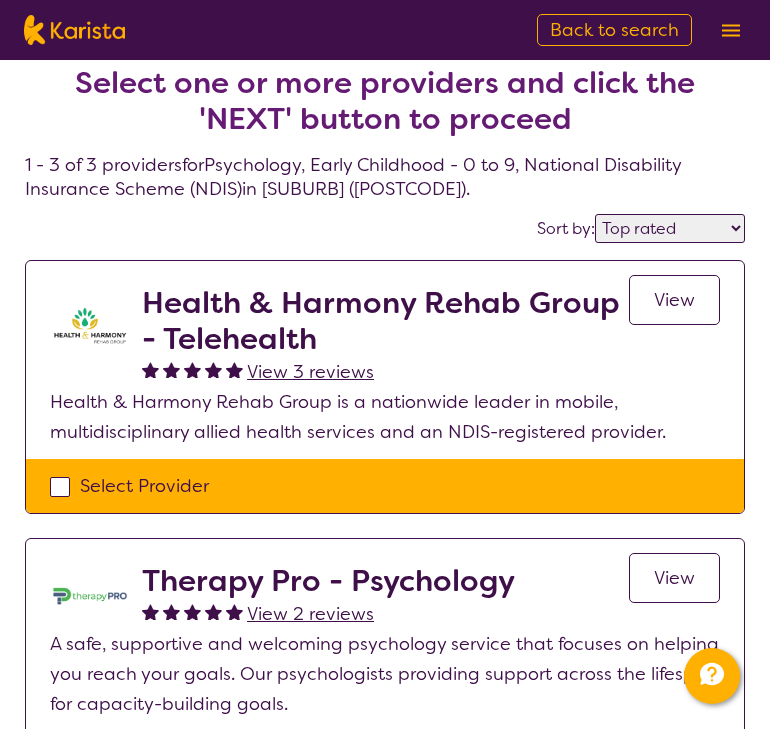 scroll, scrollTop: 17, scrollLeft: 0, axis: vertical 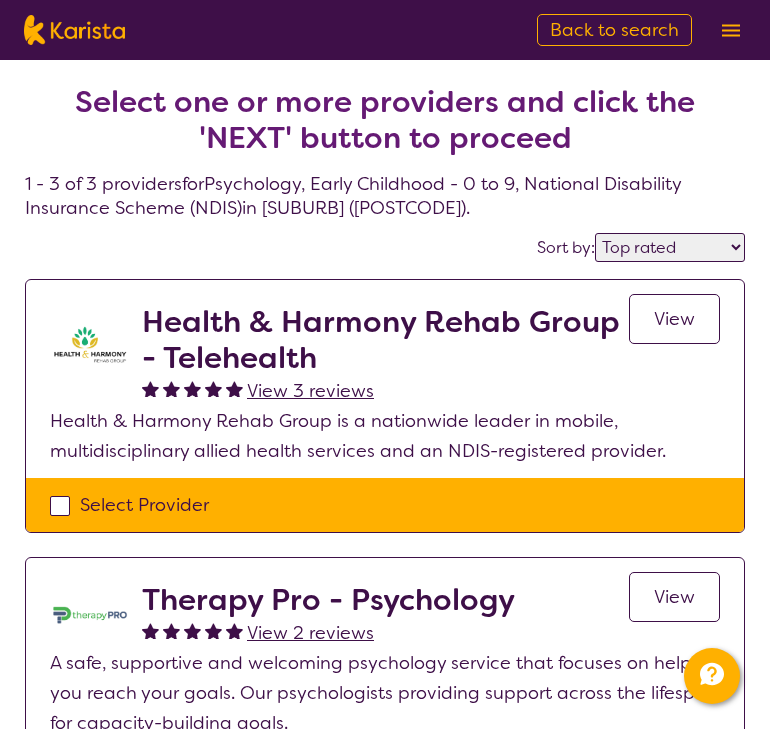click on "View" at bounding box center (674, 319) 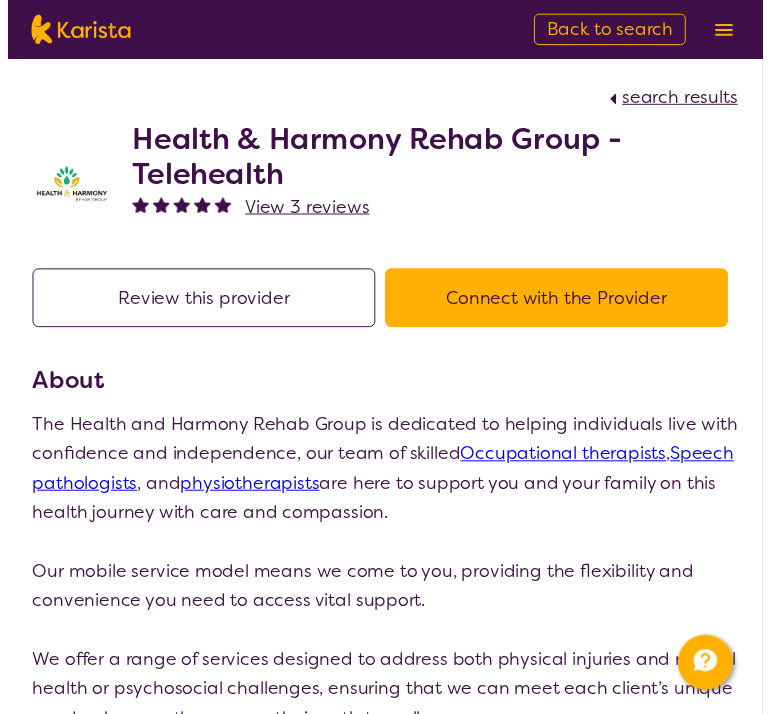 scroll, scrollTop: 0, scrollLeft: 0, axis: both 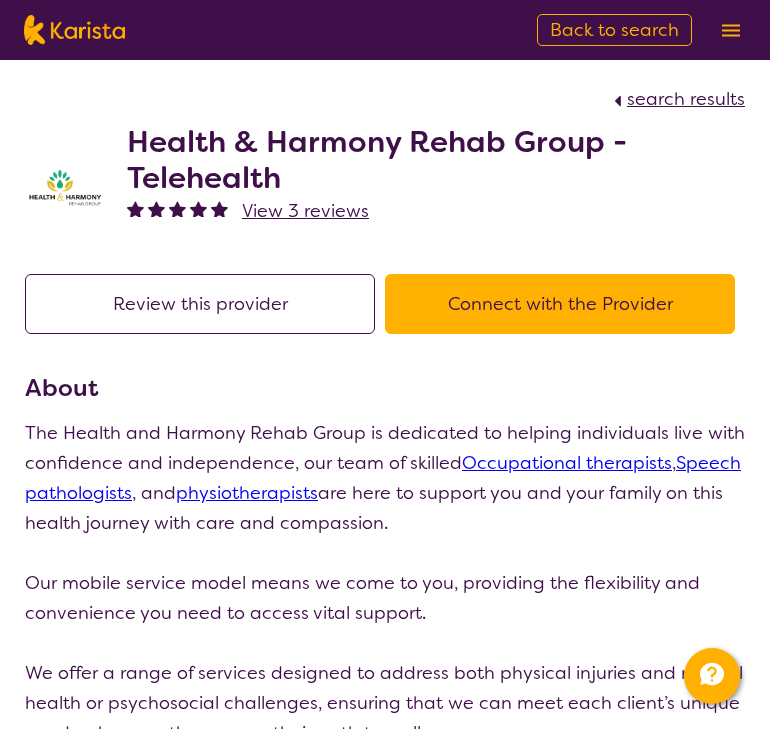 click on "Connect with the Provider" at bounding box center [560, 304] 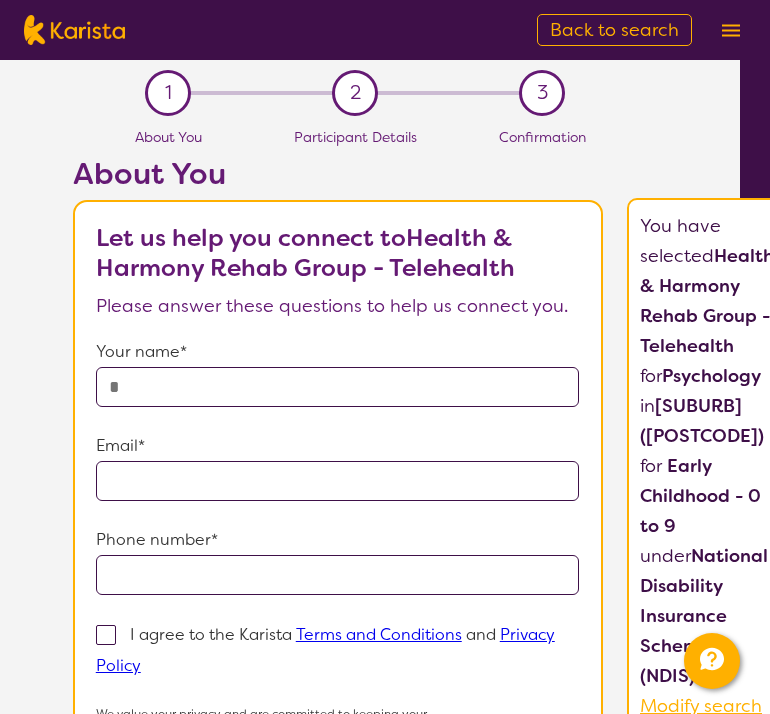scroll, scrollTop: 0, scrollLeft: 30, axis: horizontal 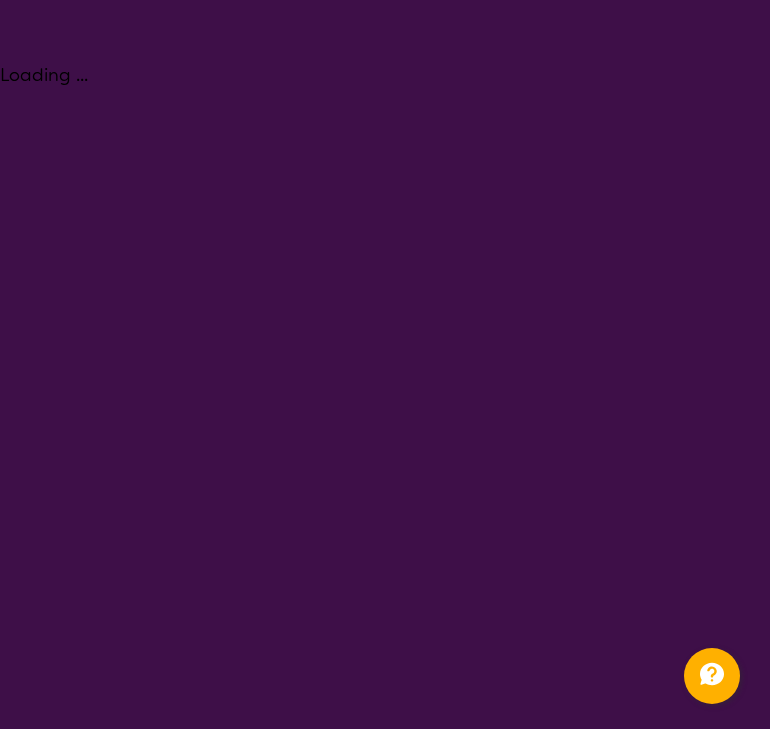 select on "Psychology" 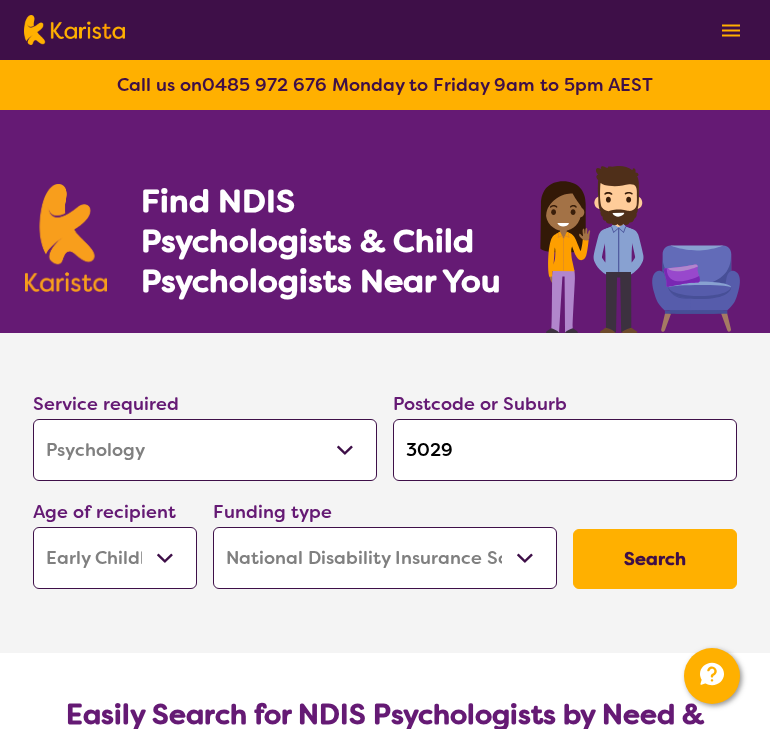 click on "3029" at bounding box center [565, 450] 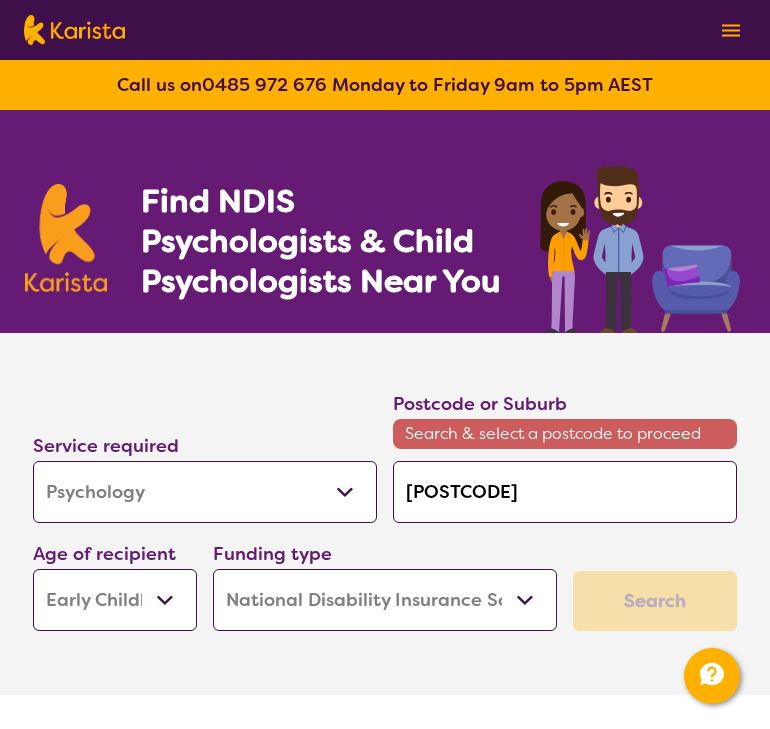 type on "30" 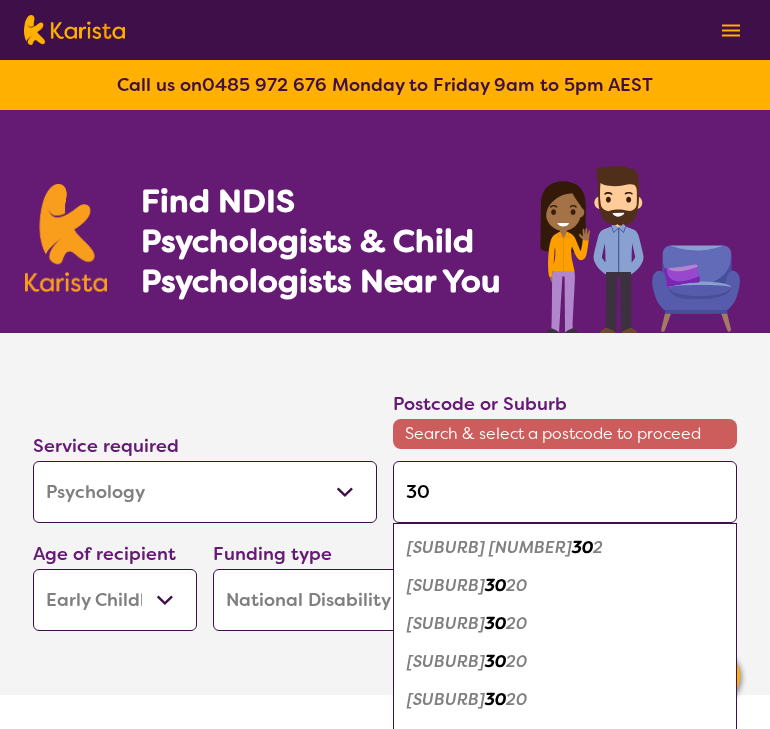 type on "303" 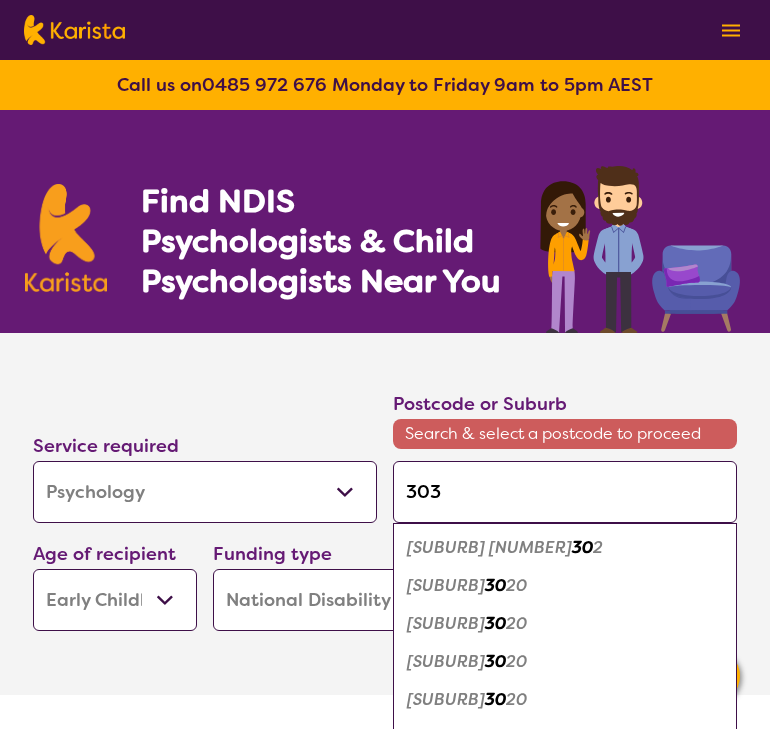 type on "[POSTCODE]" 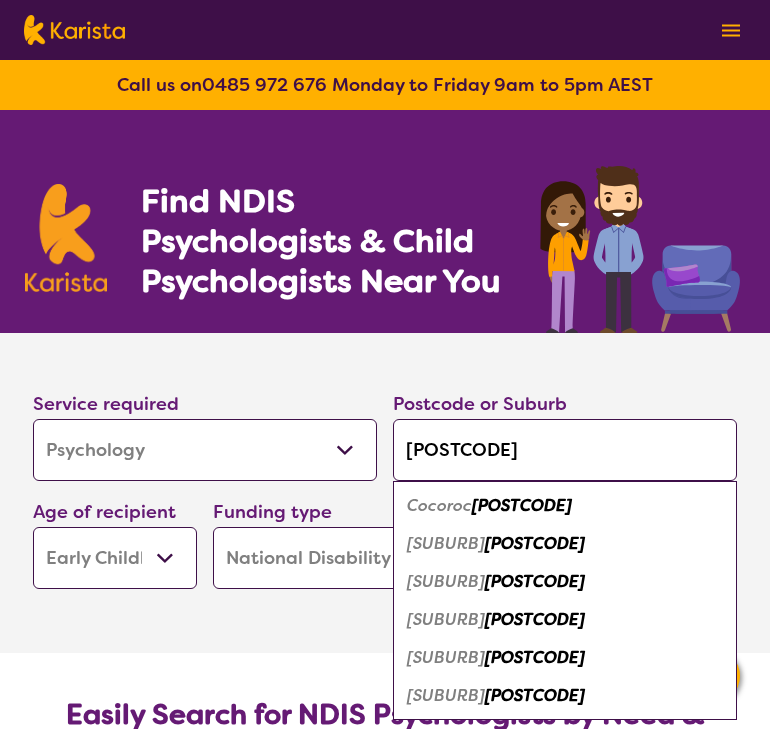 type on "[POSTCODE]" 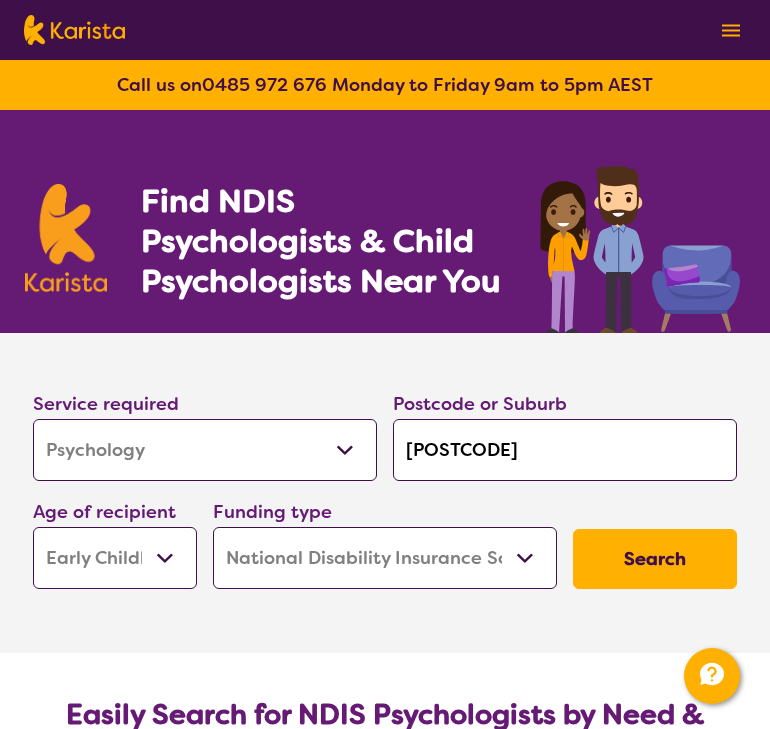click on "Search" at bounding box center [655, 559] 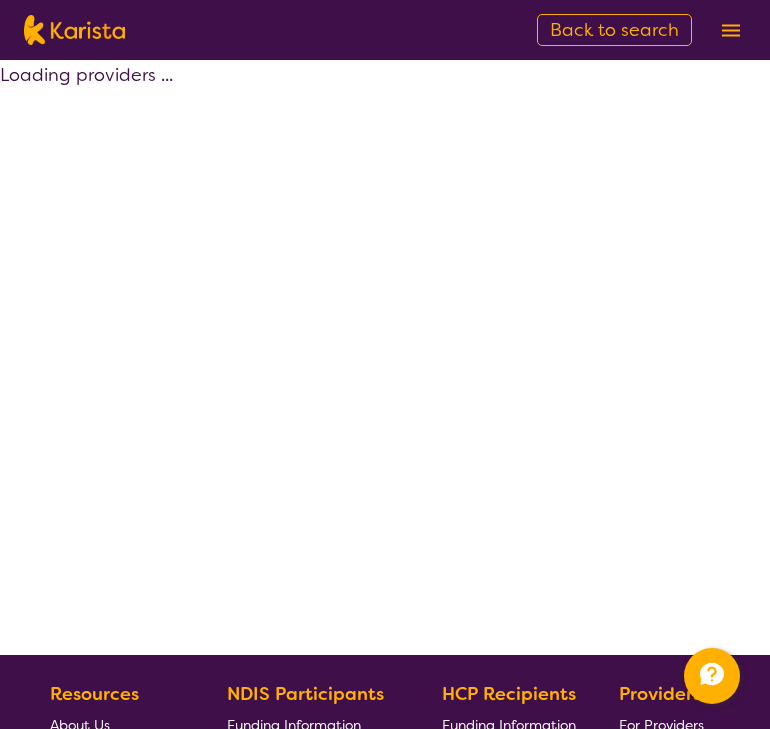 select on "by_score" 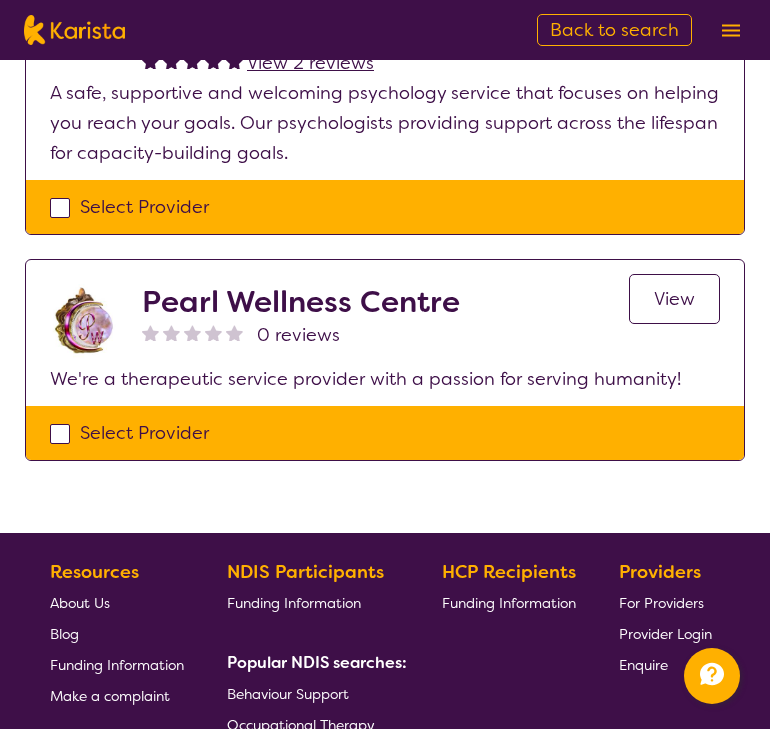 scroll, scrollTop: 561, scrollLeft: 0, axis: vertical 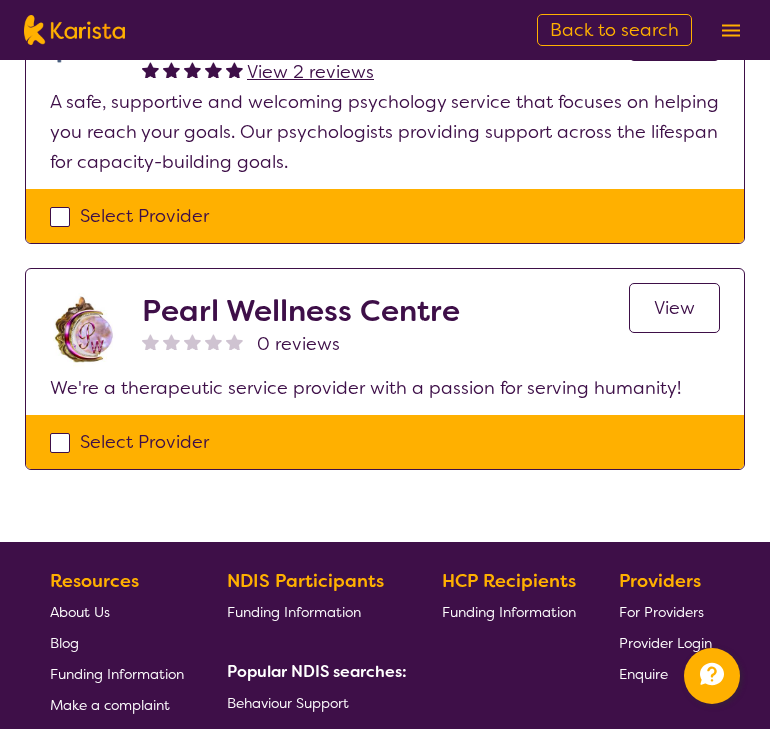 click on "Pearl Wellness Centre" at bounding box center [301, 311] 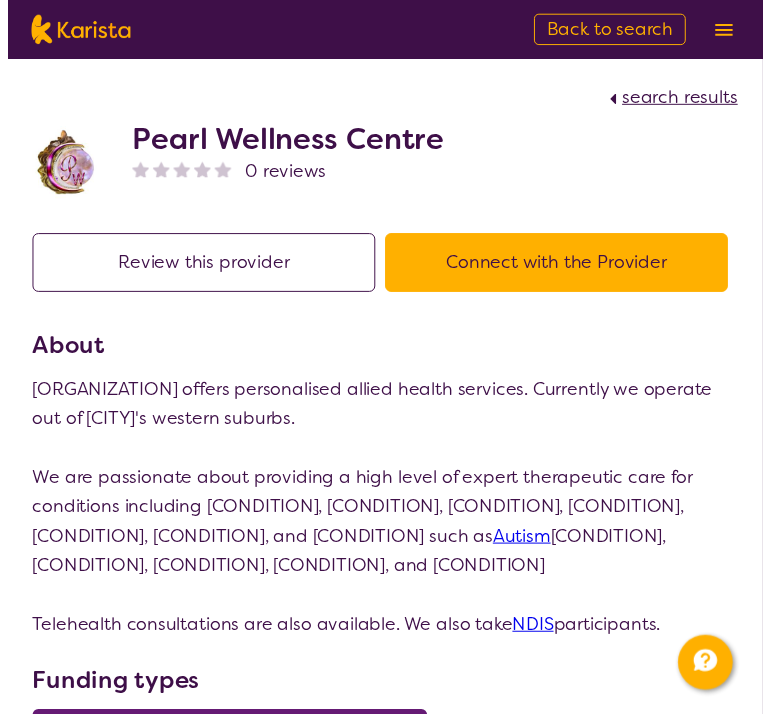 scroll, scrollTop: 0, scrollLeft: 0, axis: both 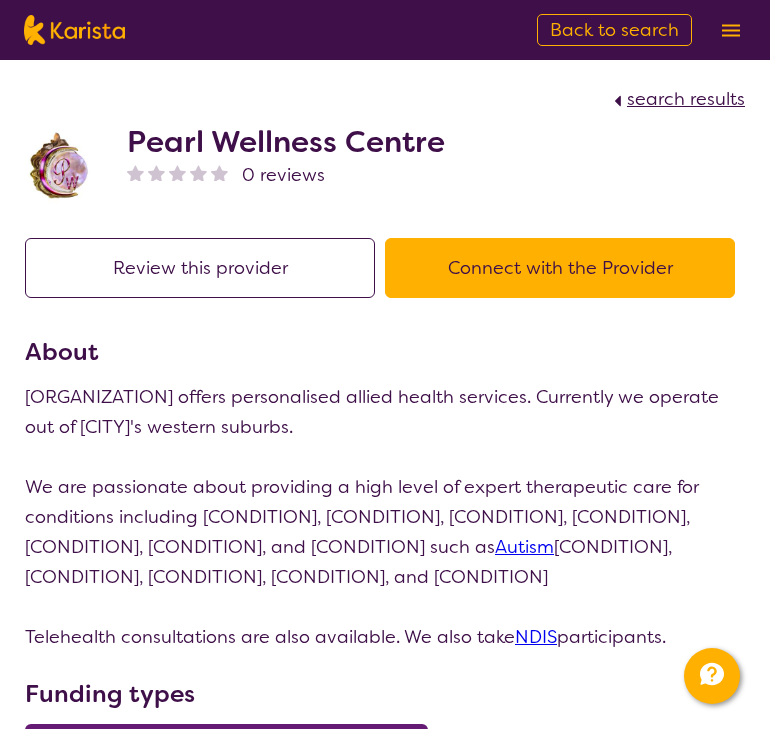 click on "Connect with the Provider" at bounding box center [560, 268] 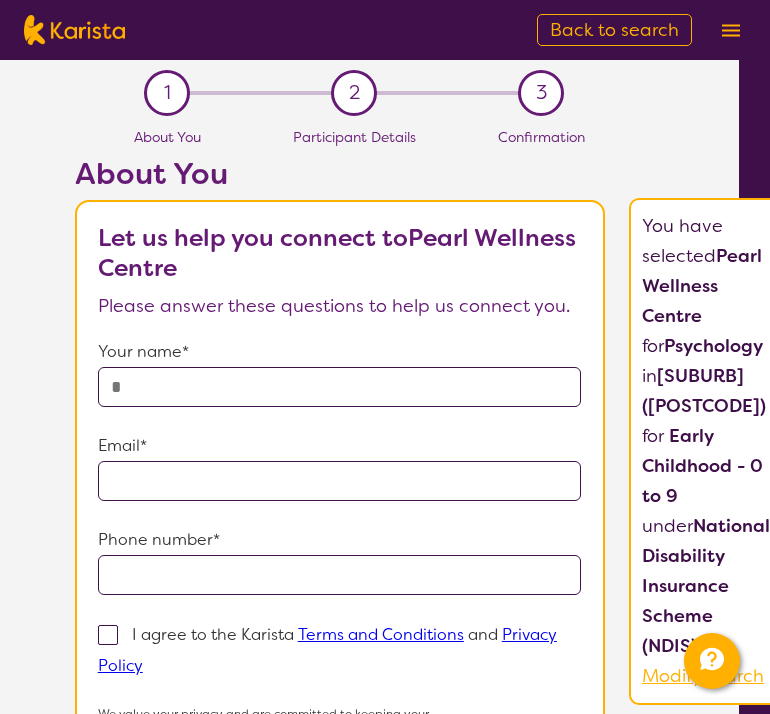 scroll, scrollTop: 0, scrollLeft: 30, axis: horizontal 